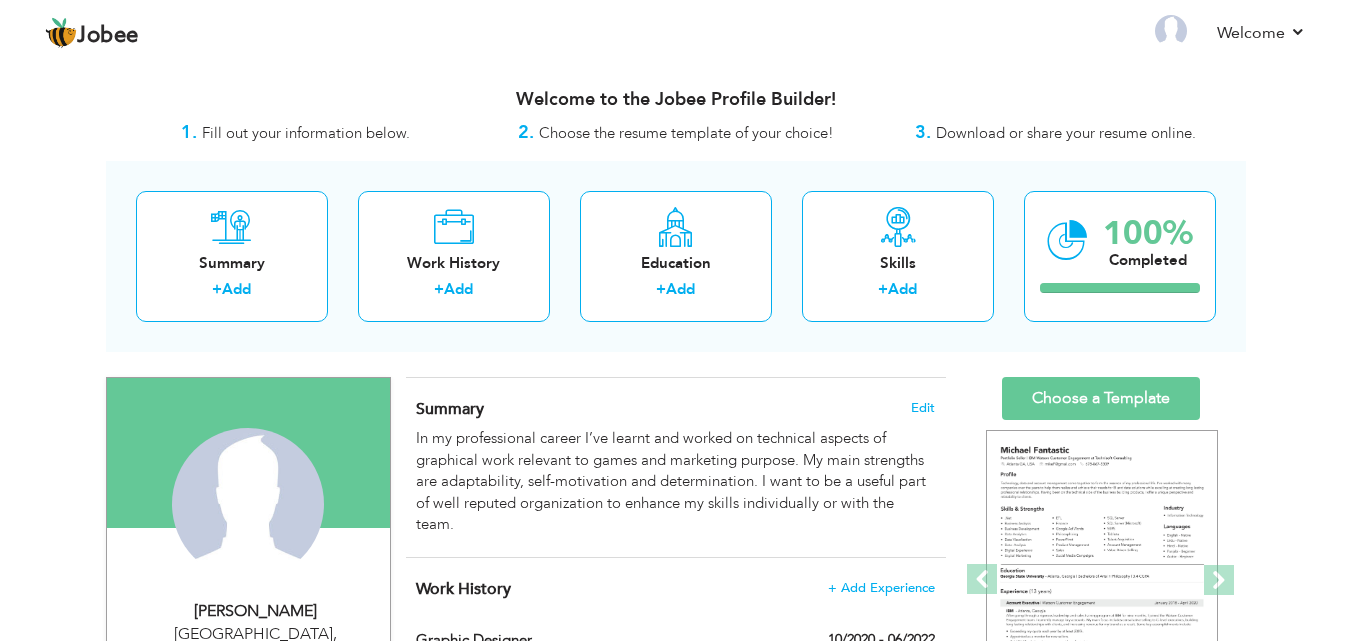 scroll, scrollTop: 0, scrollLeft: 0, axis: both 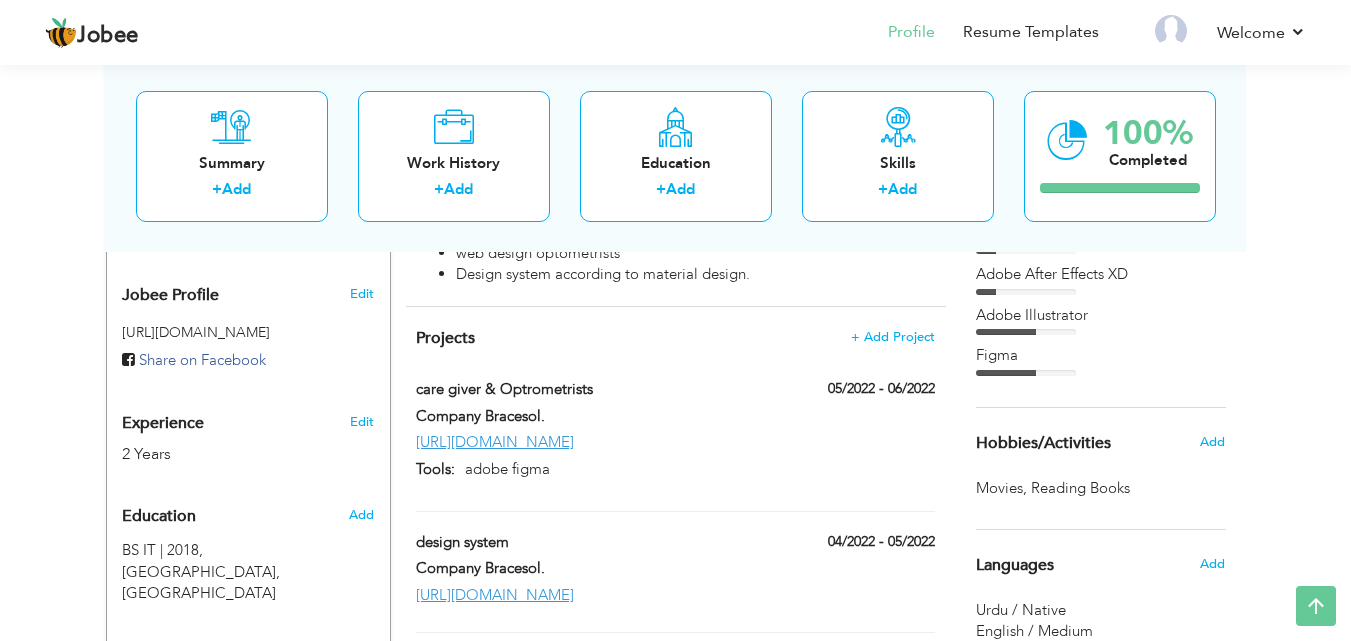 click on "[URL][DOMAIN_NAME]" at bounding box center [675, 442] 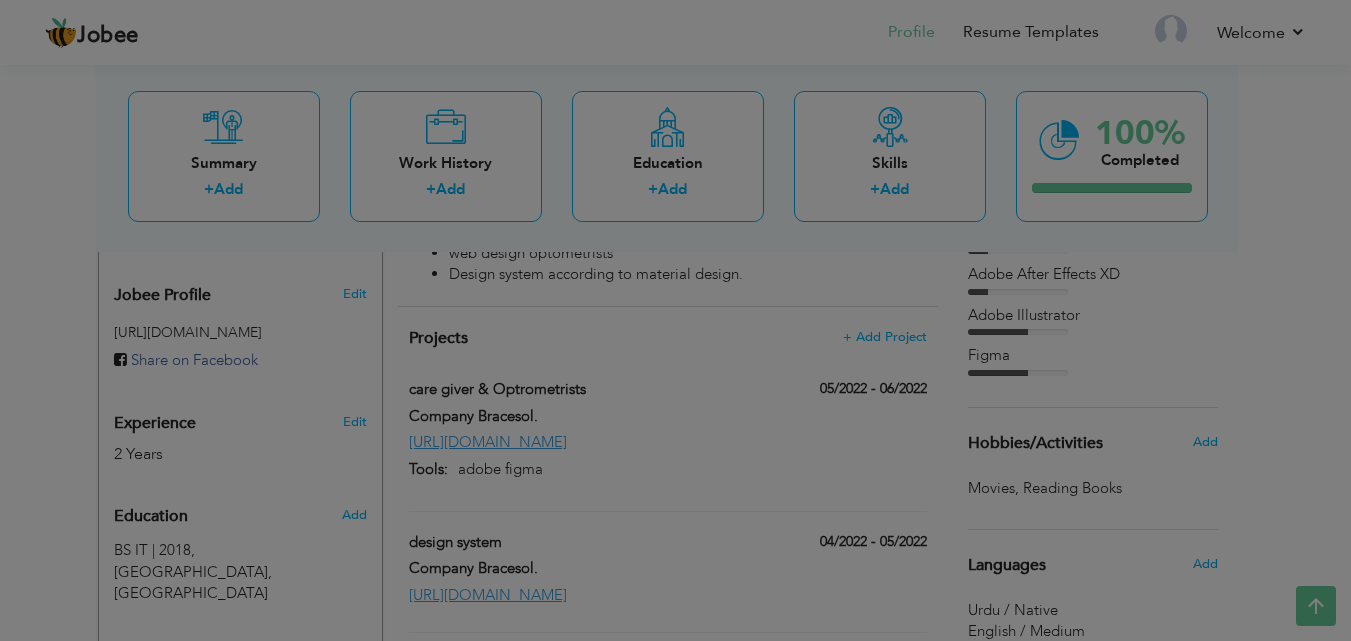 type on "care giver & Optrometrists" 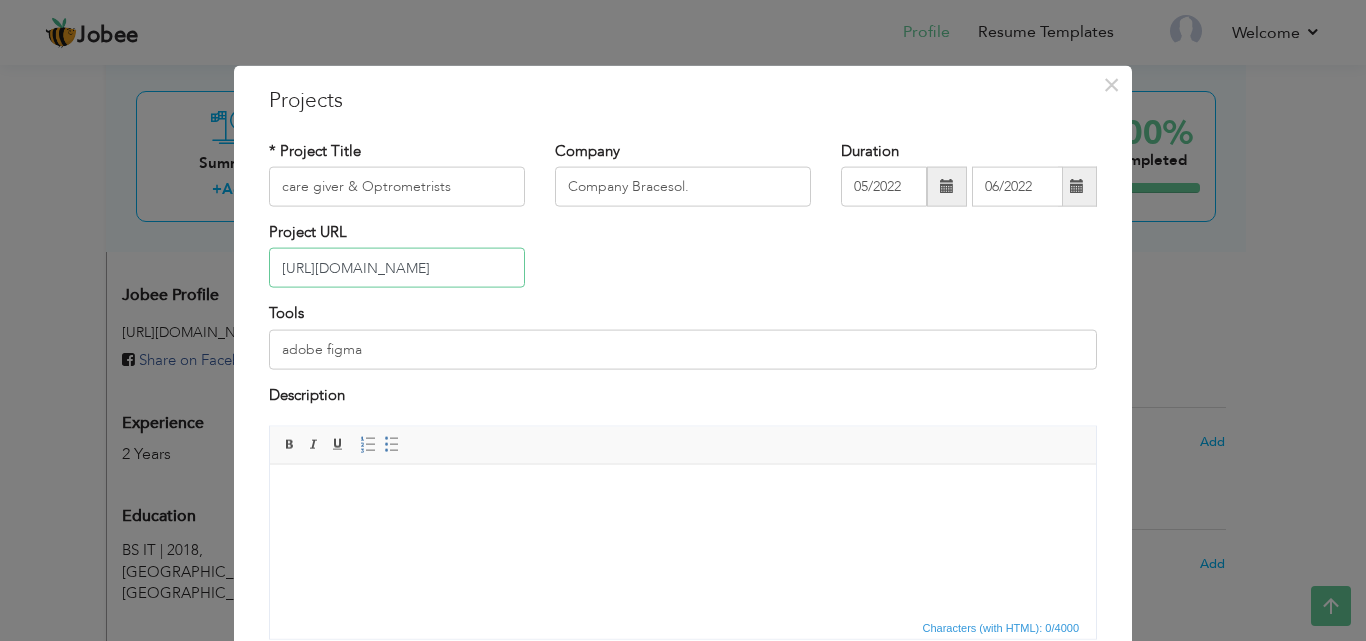 click on "[URL][DOMAIN_NAME]" at bounding box center (397, 268) 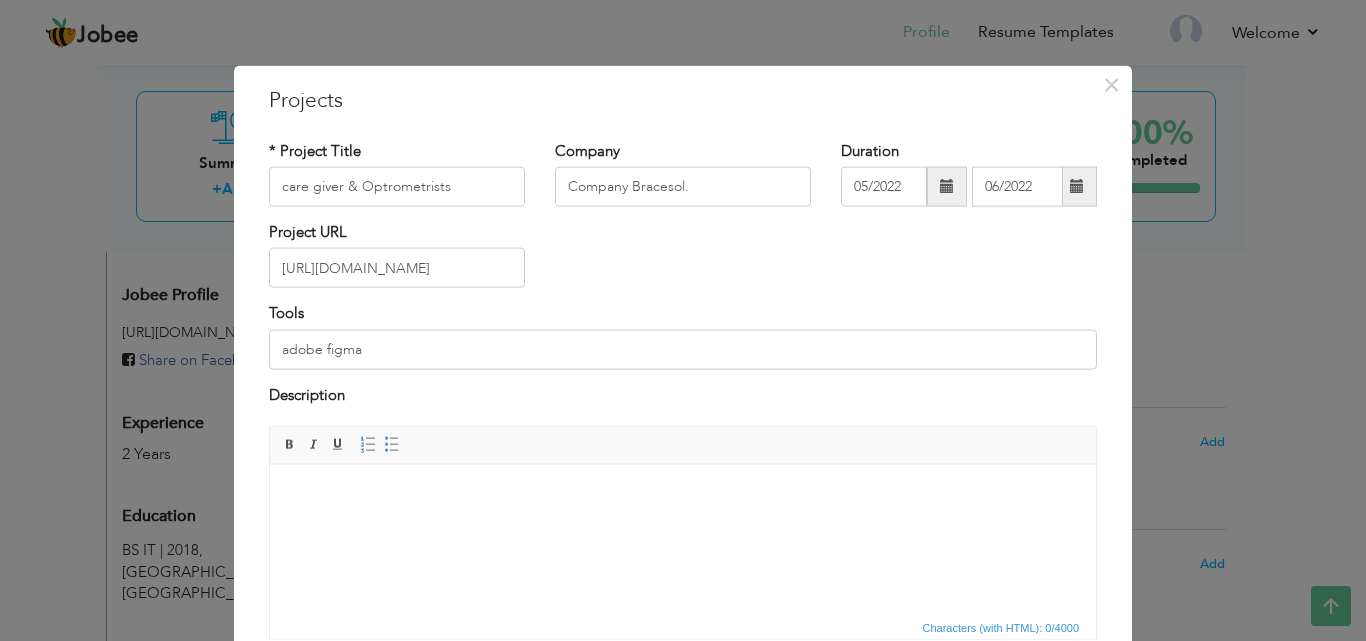 click at bounding box center [683, 494] 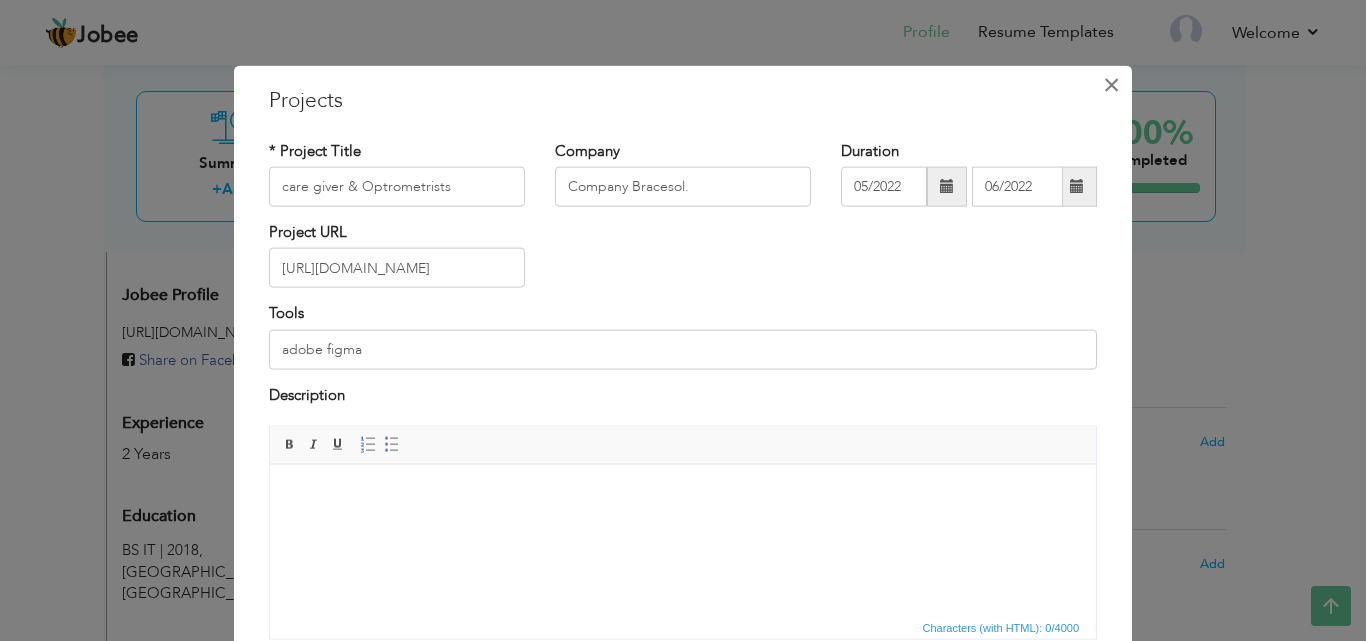click on "×" at bounding box center [1111, 84] 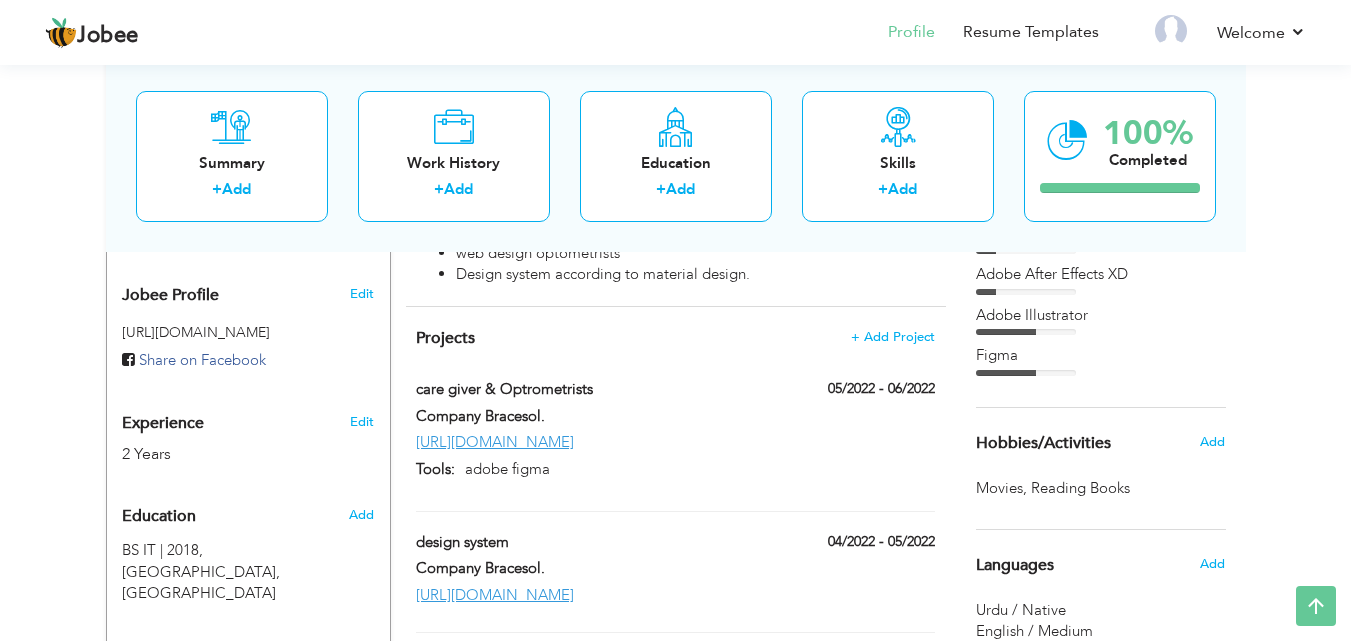 click on "Summary
+  Add
Work History
+  Add
Education
+  Add
Skills
+  Add
100%
Completed" at bounding box center (676, 155) 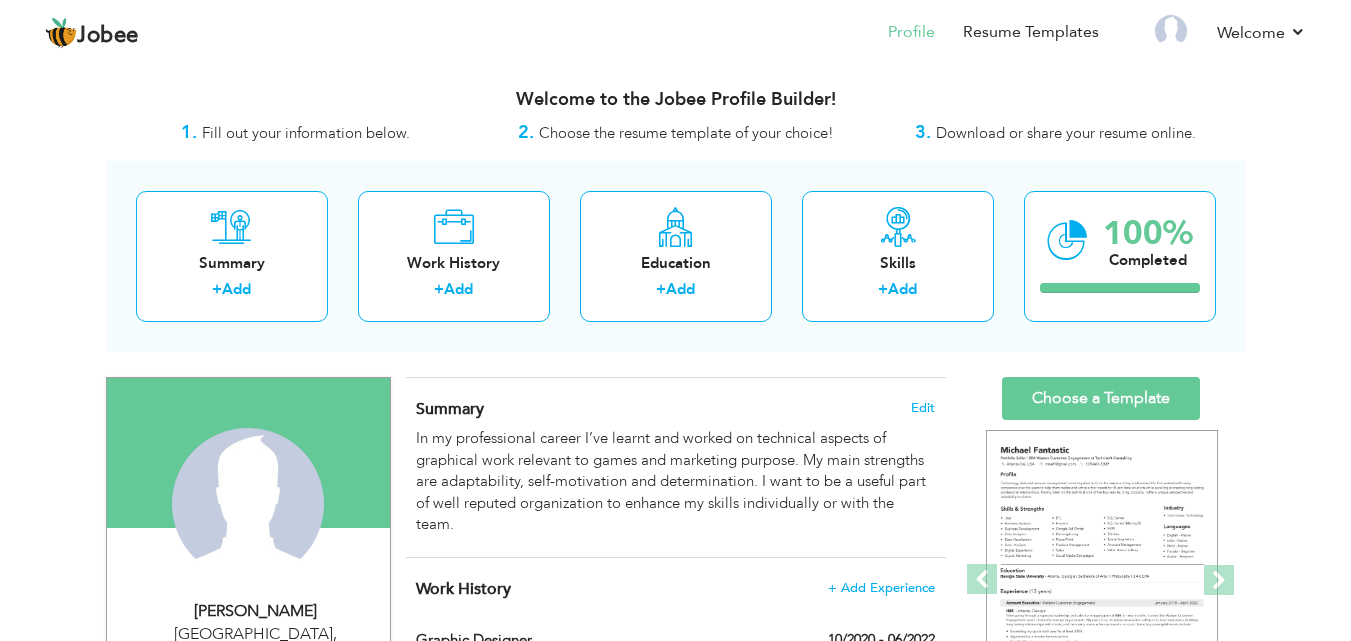 scroll, scrollTop: 0, scrollLeft: 0, axis: both 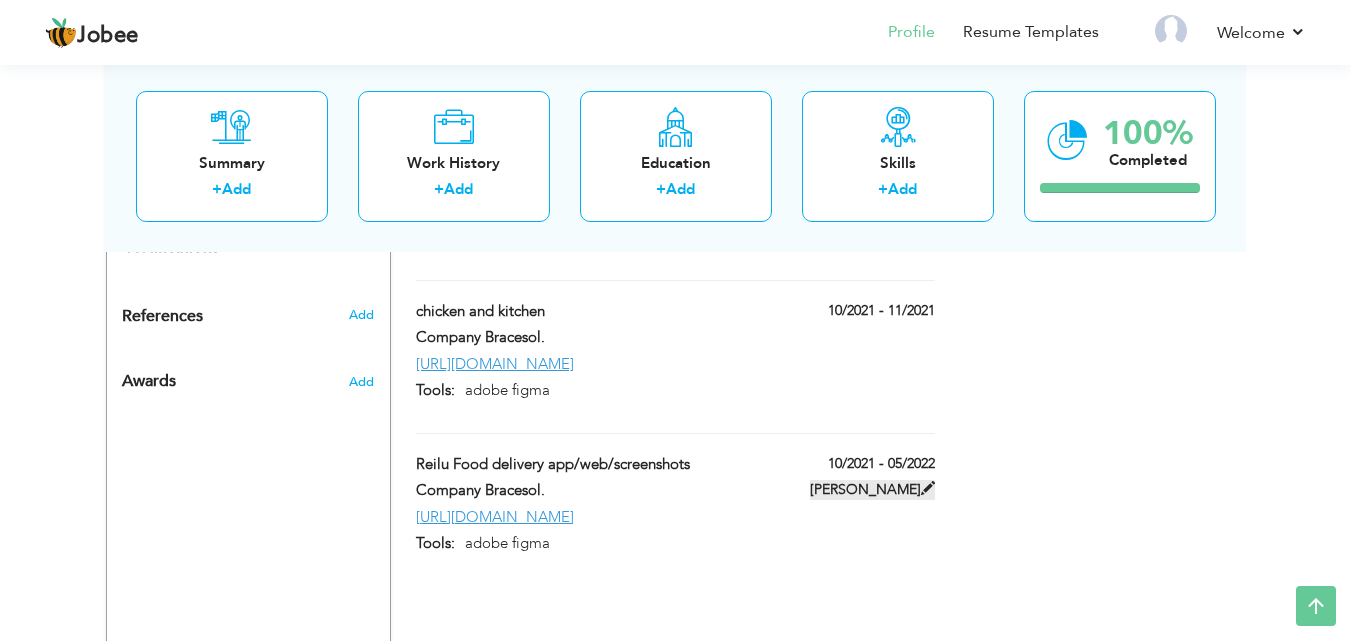 click at bounding box center (928, 488) 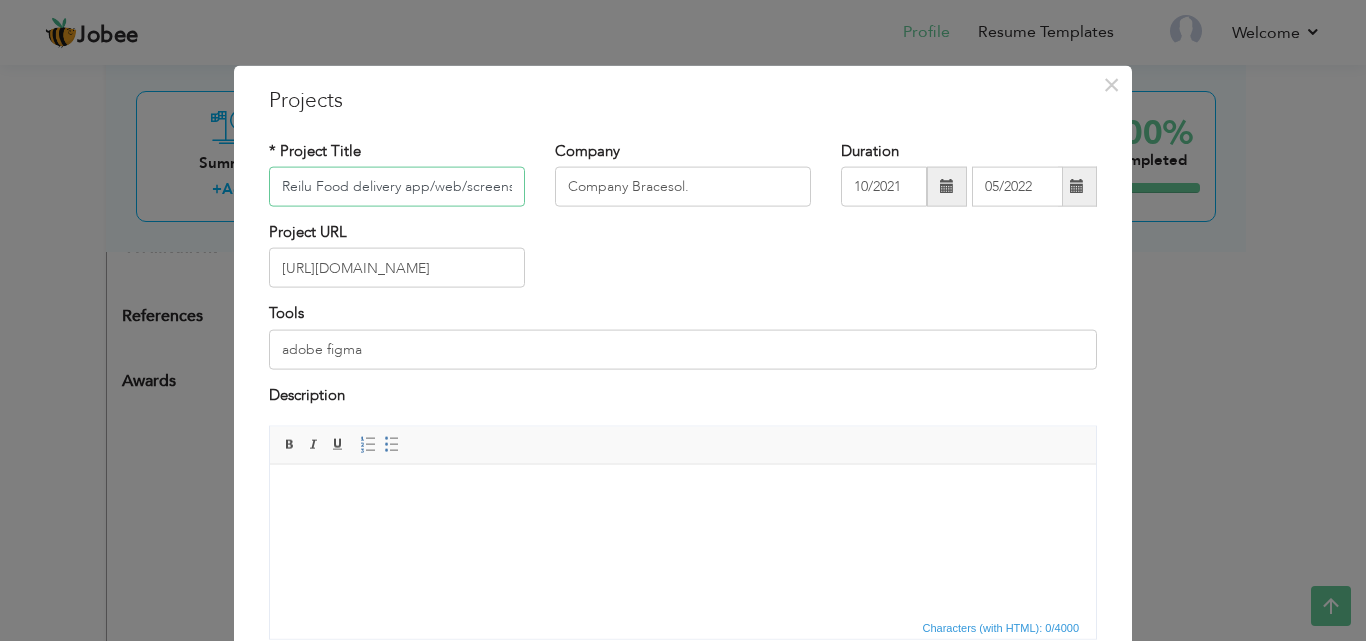 scroll, scrollTop: 0, scrollLeft: 27, axis: horizontal 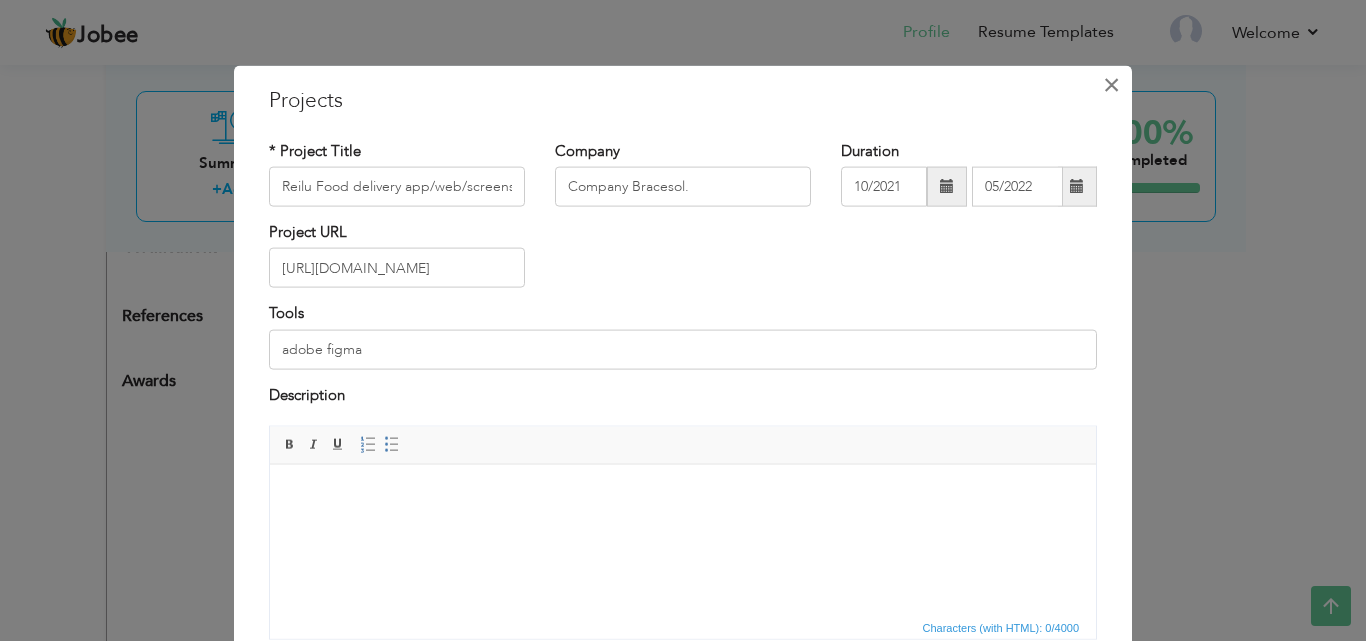 click on "×" at bounding box center [1111, 84] 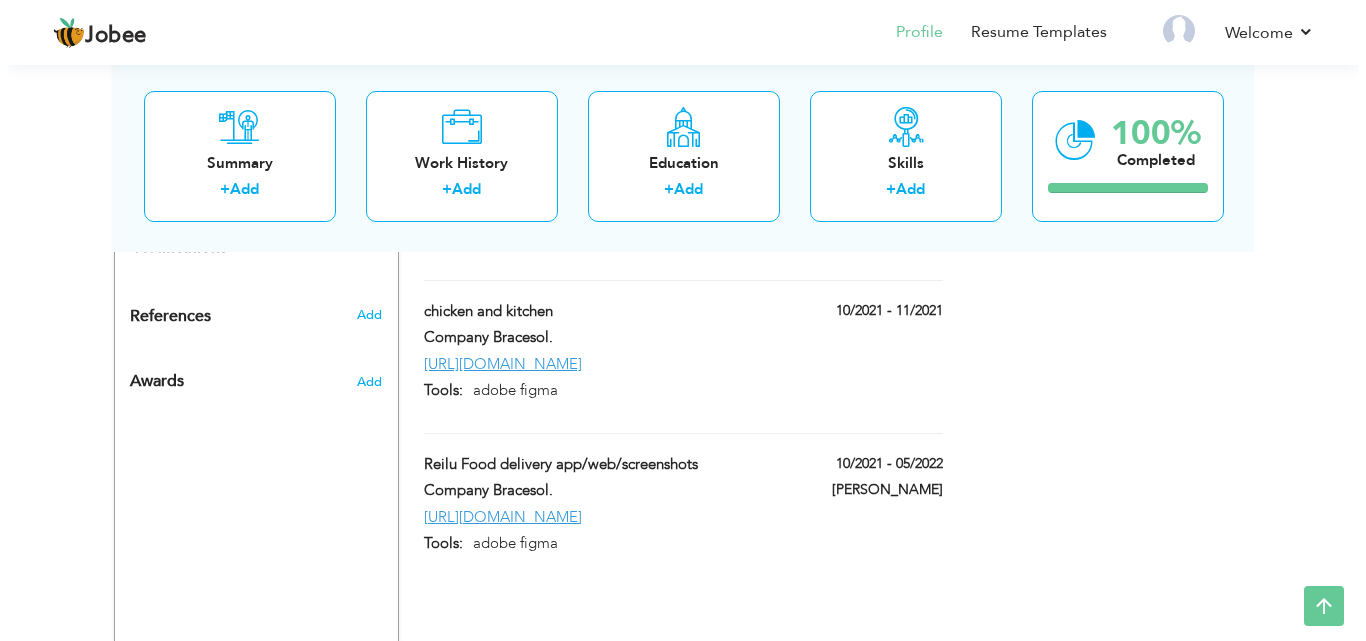scroll, scrollTop: 1193, scrollLeft: 0, axis: vertical 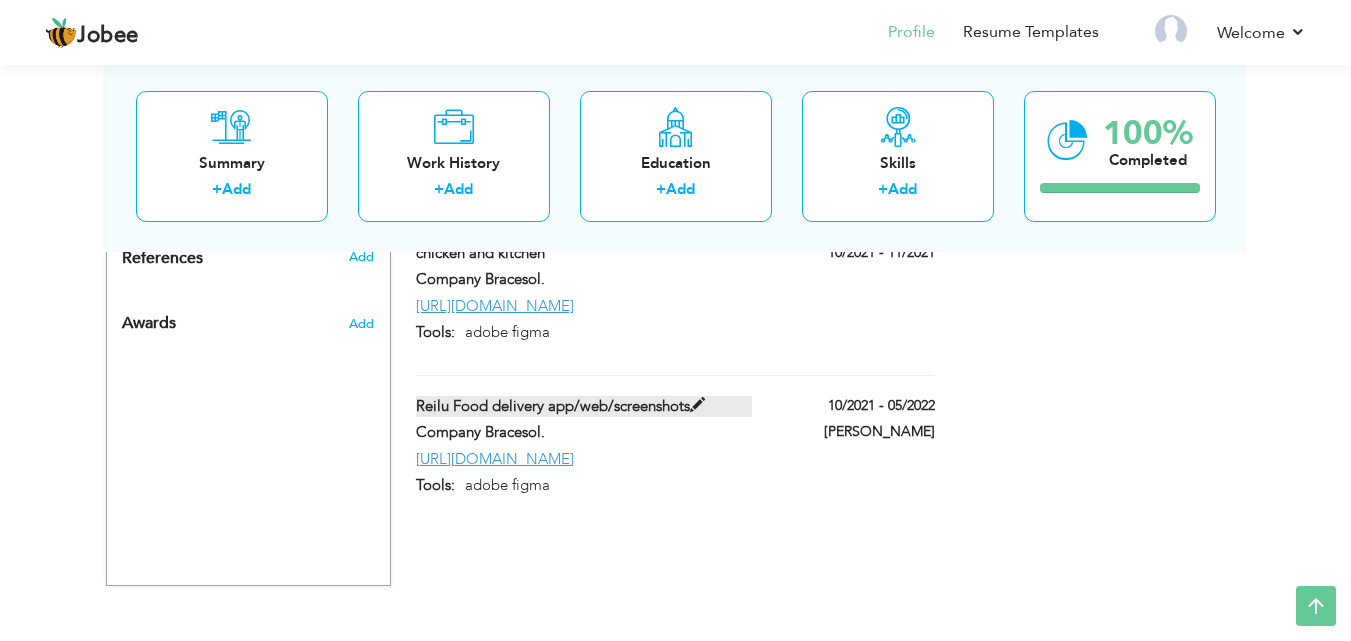 click at bounding box center (697, 405) 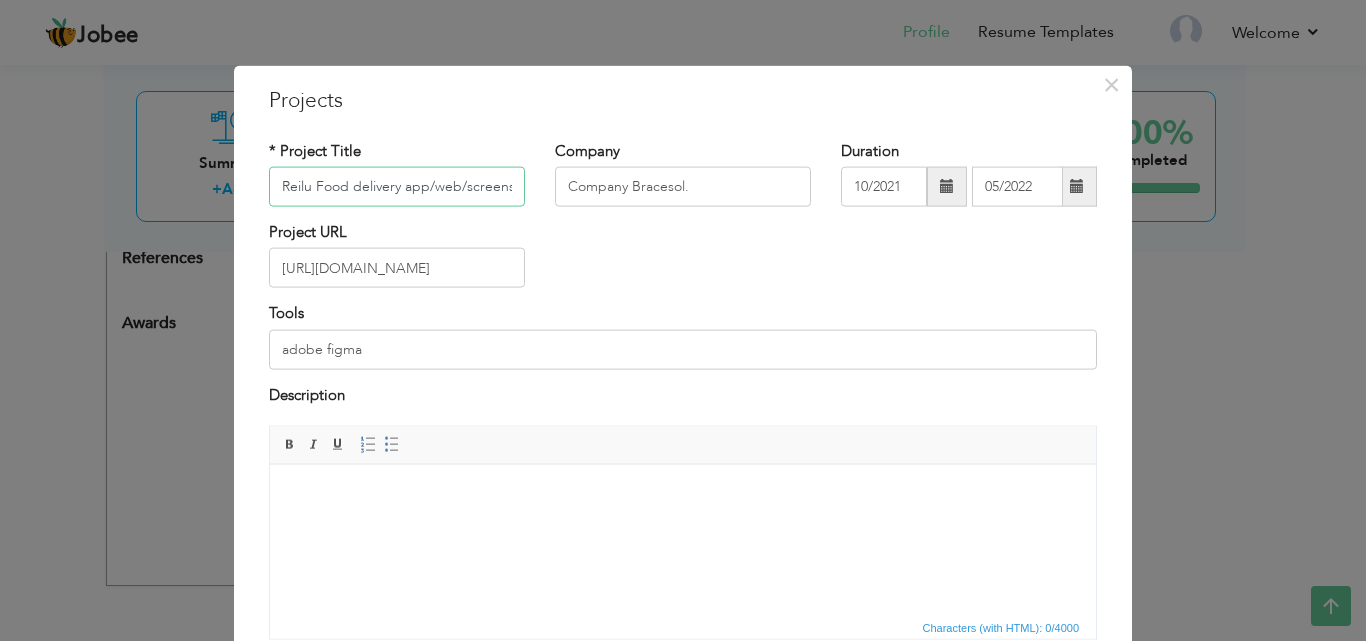 scroll, scrollTop: 0, scrollLeft: 27, axis: horizontal 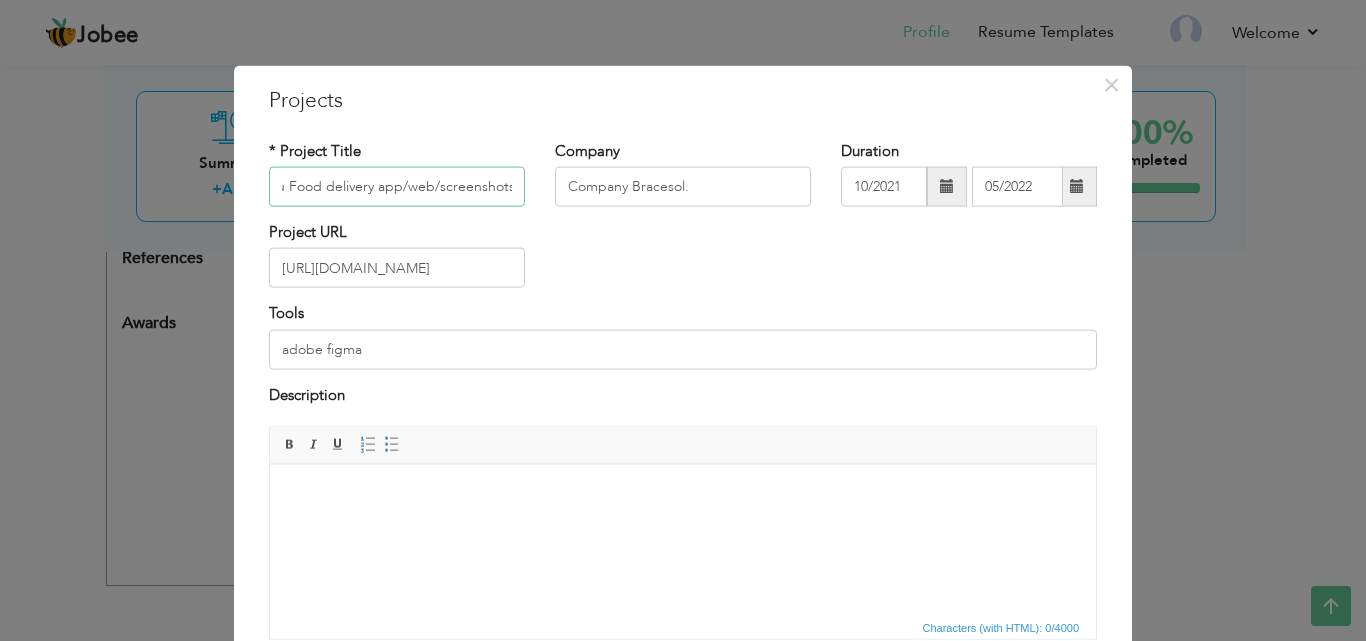 click on "Reilu Food delivery app/web/screenshots" at bounding box center (397, 187) 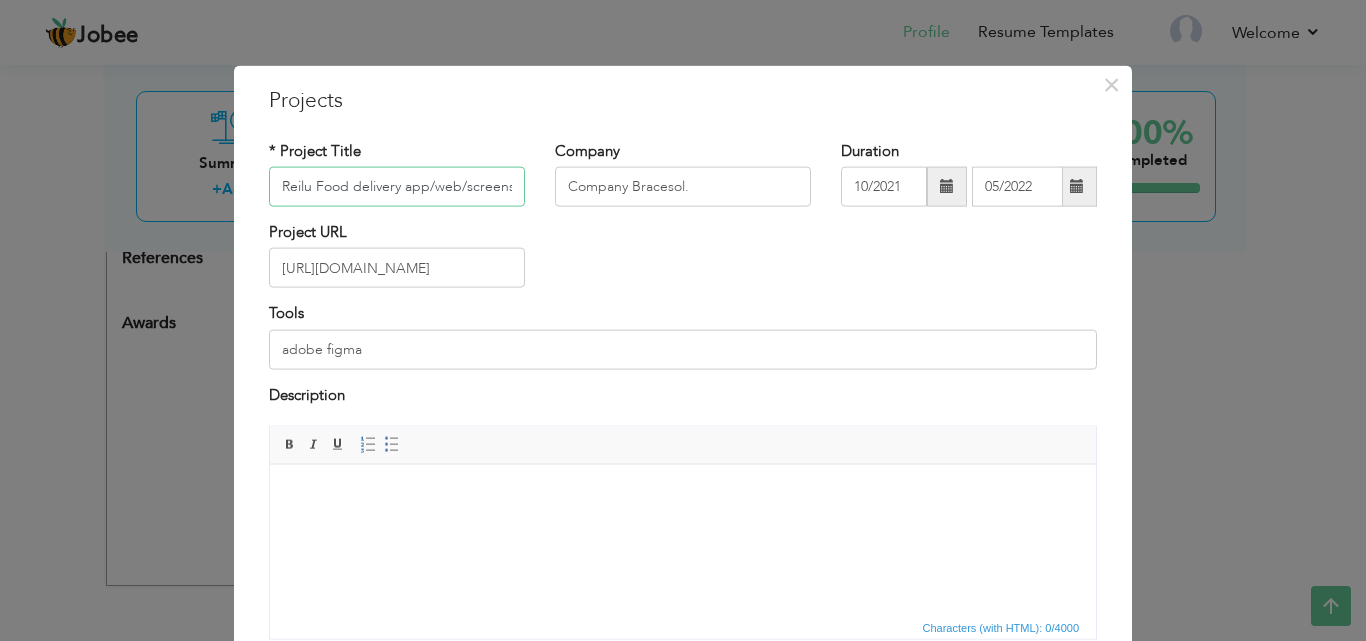 scroll, scrollTop: 0, scrollLeft: 27, axis: horizontal 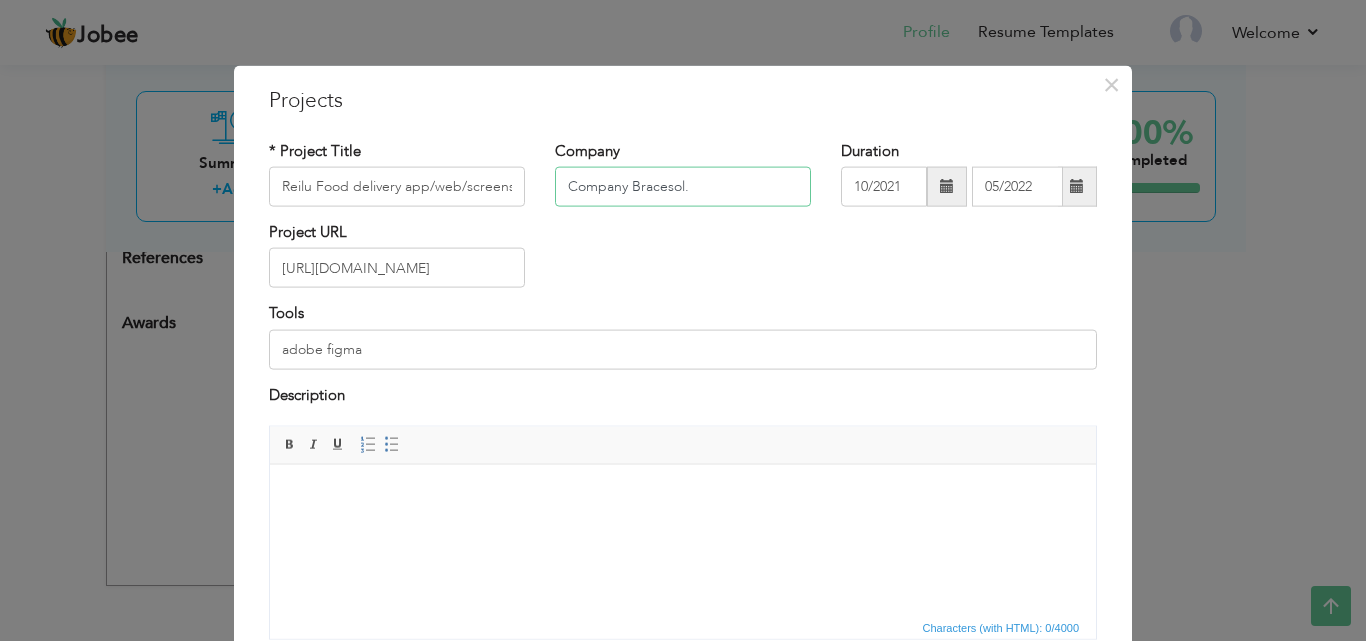 click on "Company Bracesol." at bounding box center (683, 187) 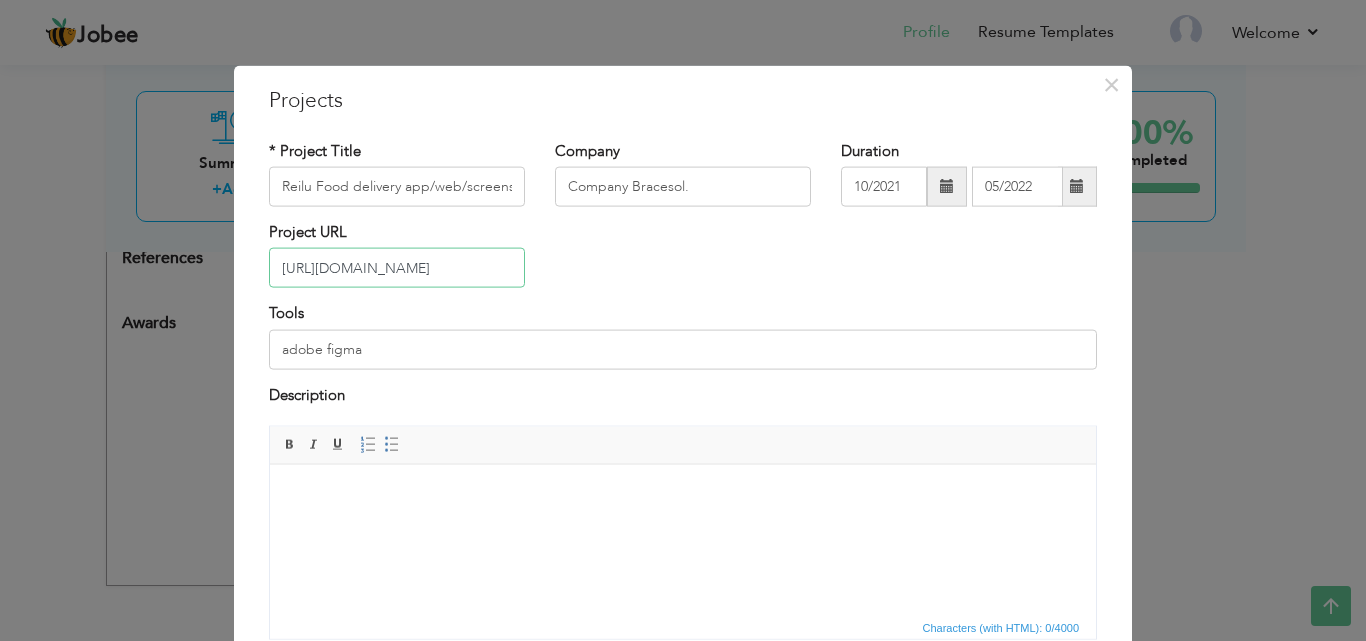 click on "[URL][DOMAIN_NAME]" at bounding box center (397, 268) 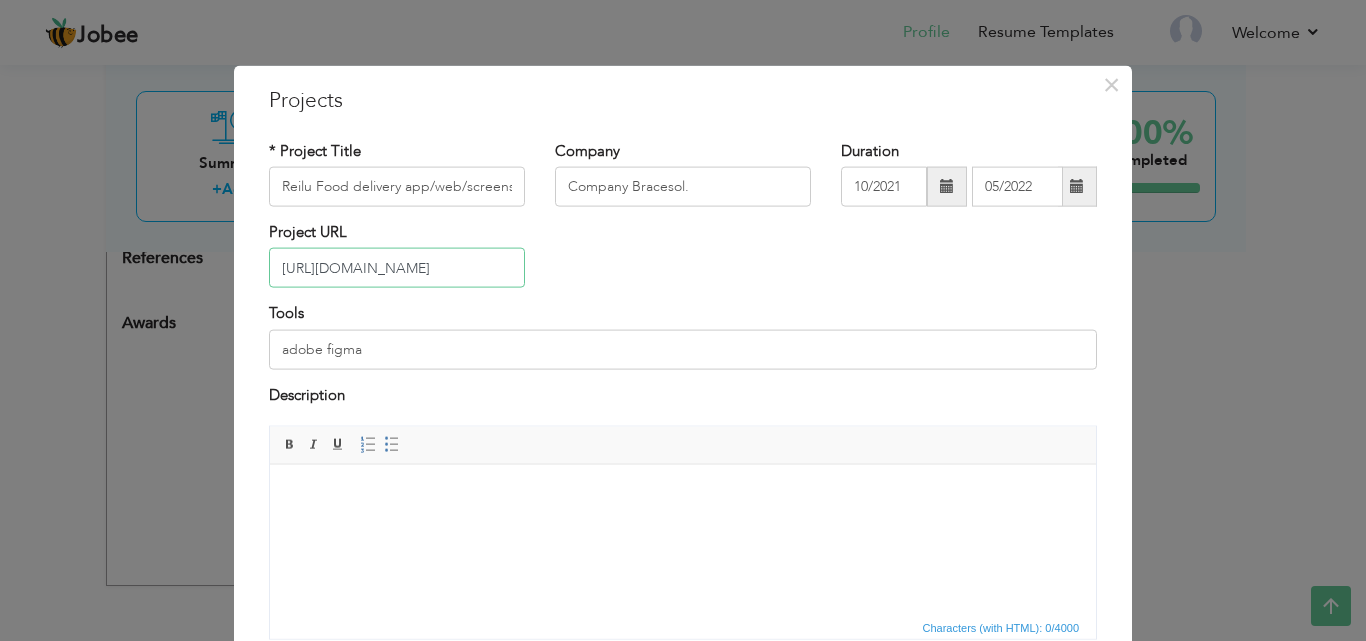 scroll, scrollTop: 0, scrollLeft: 382, axis: horizontal 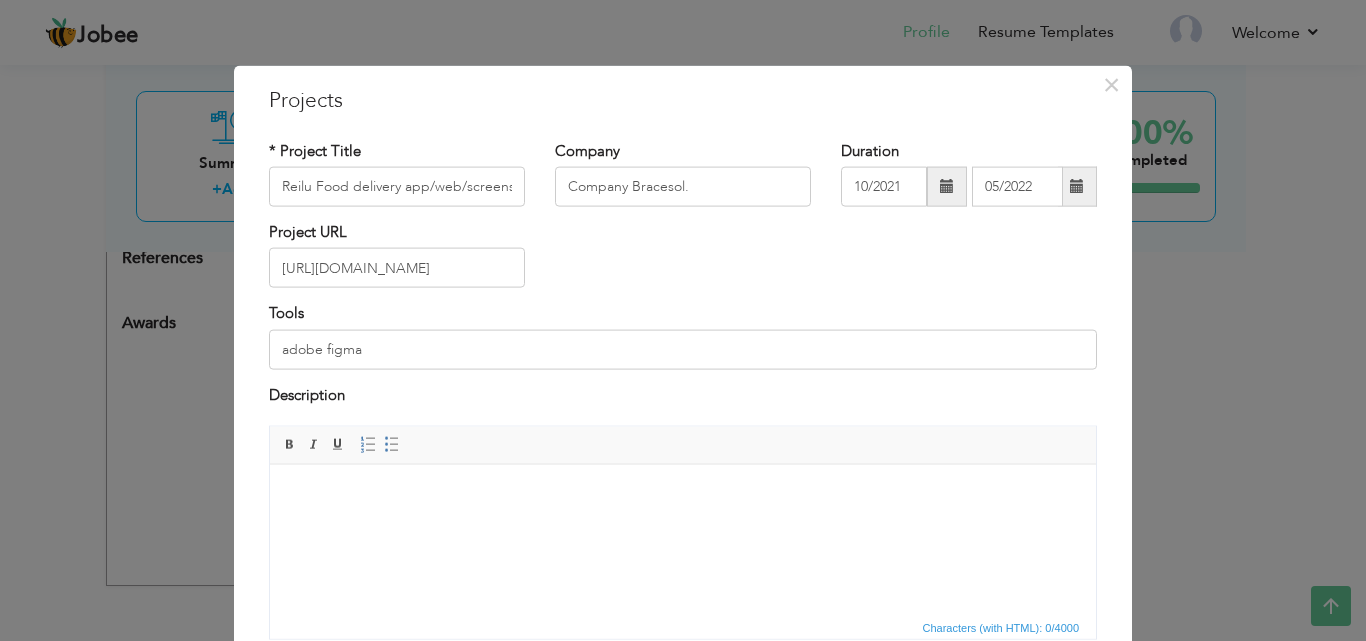 click at bounding box center [683, 494] 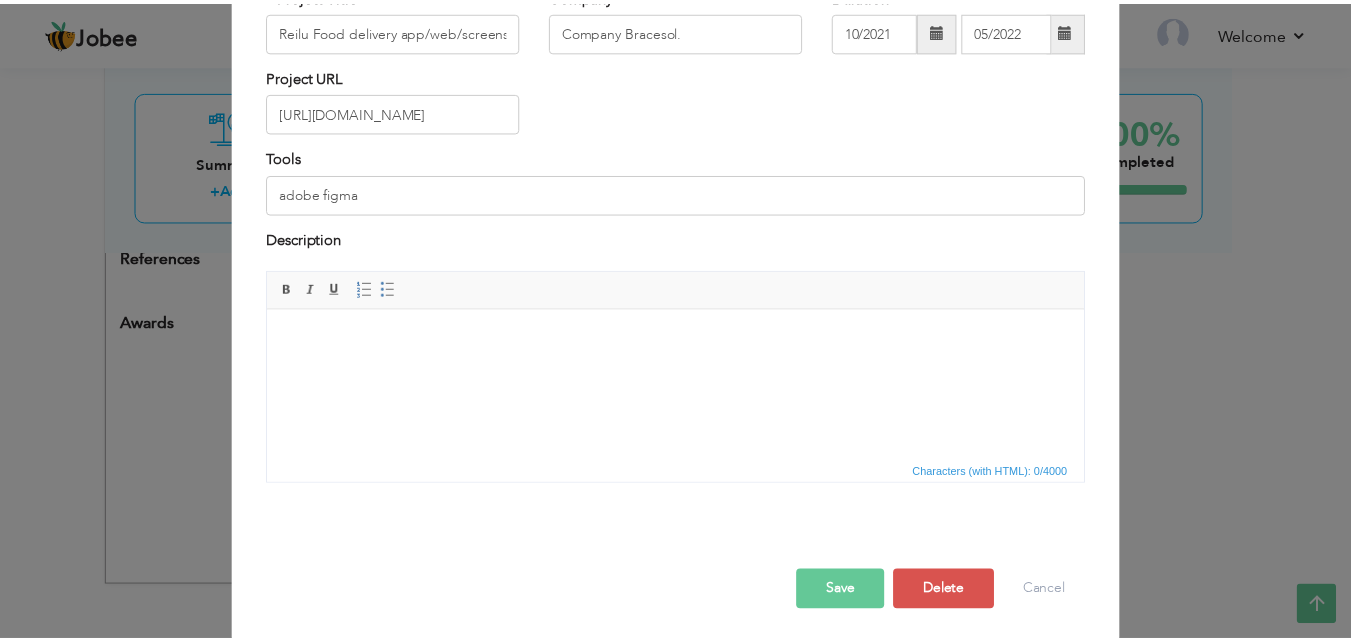 scroll, scrollTop: 161, scrollLeft: 0, axis: vertical 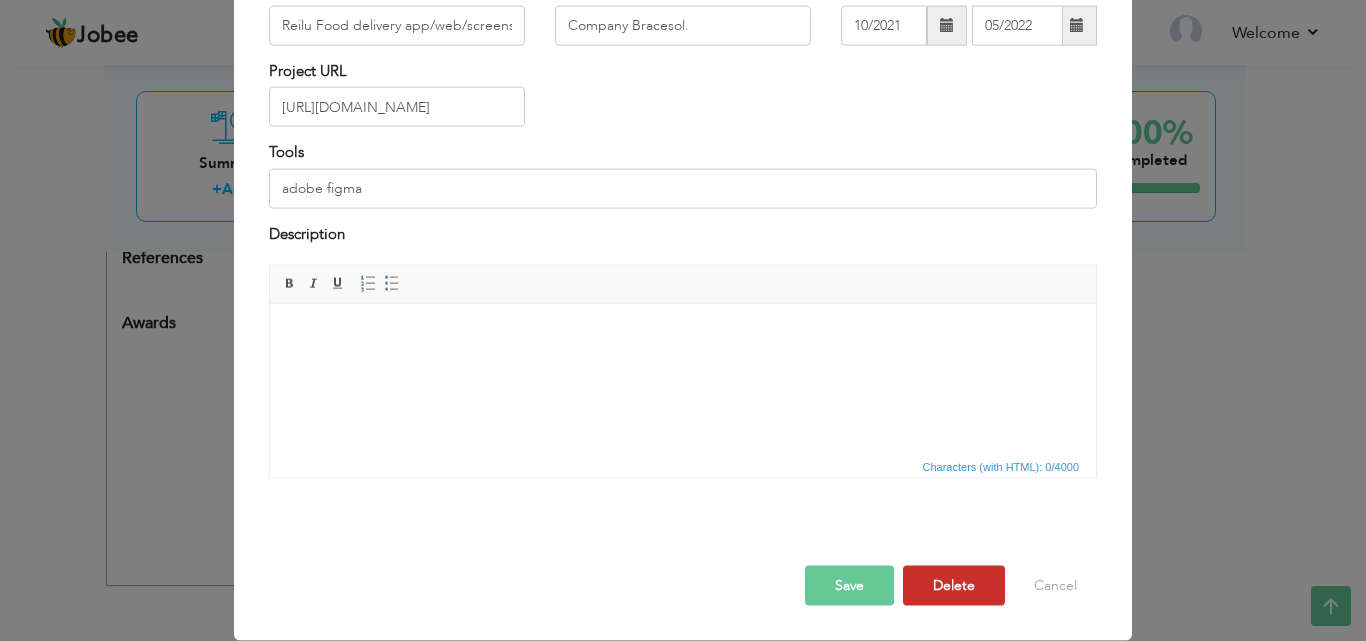 click on "Delete" at bounding box center [954, 586] 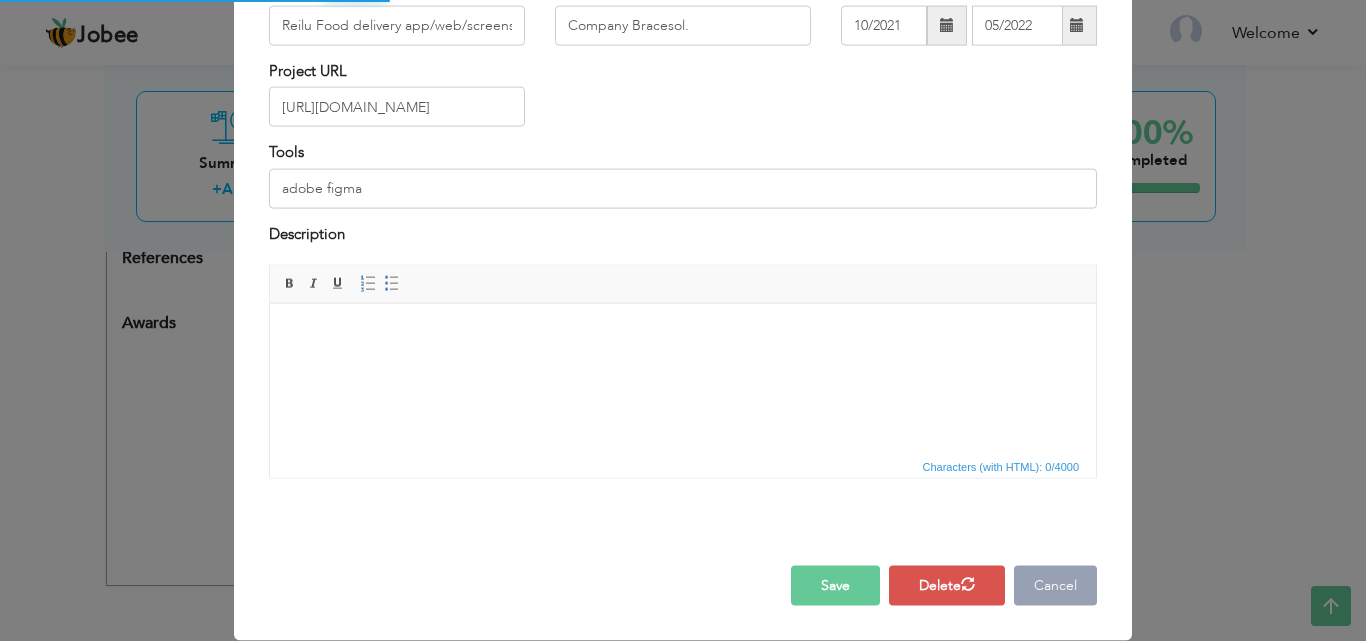click on "Jobee
Profile
Resume Templates
Resume Templates
Cover Letters
About
My Resume
Welcome
Settings
Log off
Welcome" at bounding box center [683, -276] 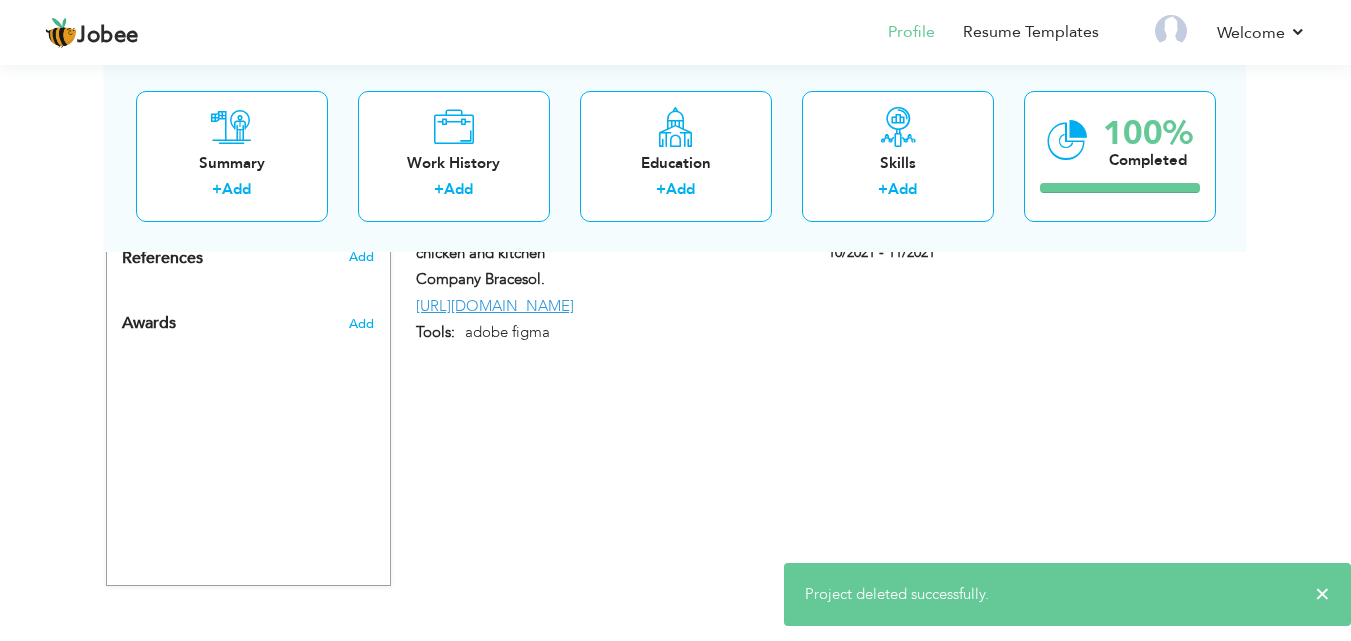 click on "Project deleted successfully." at bounding box center (897, 594) 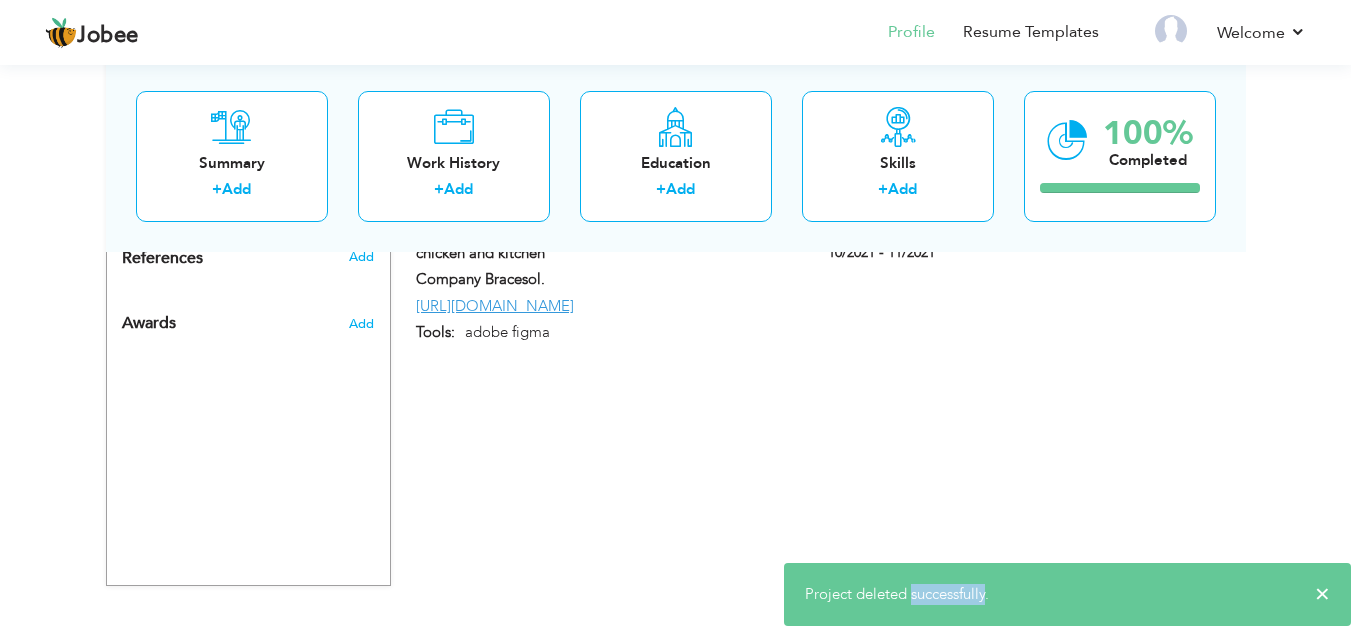 click on "Project deleted successfully." at bounding box center (897, 594) 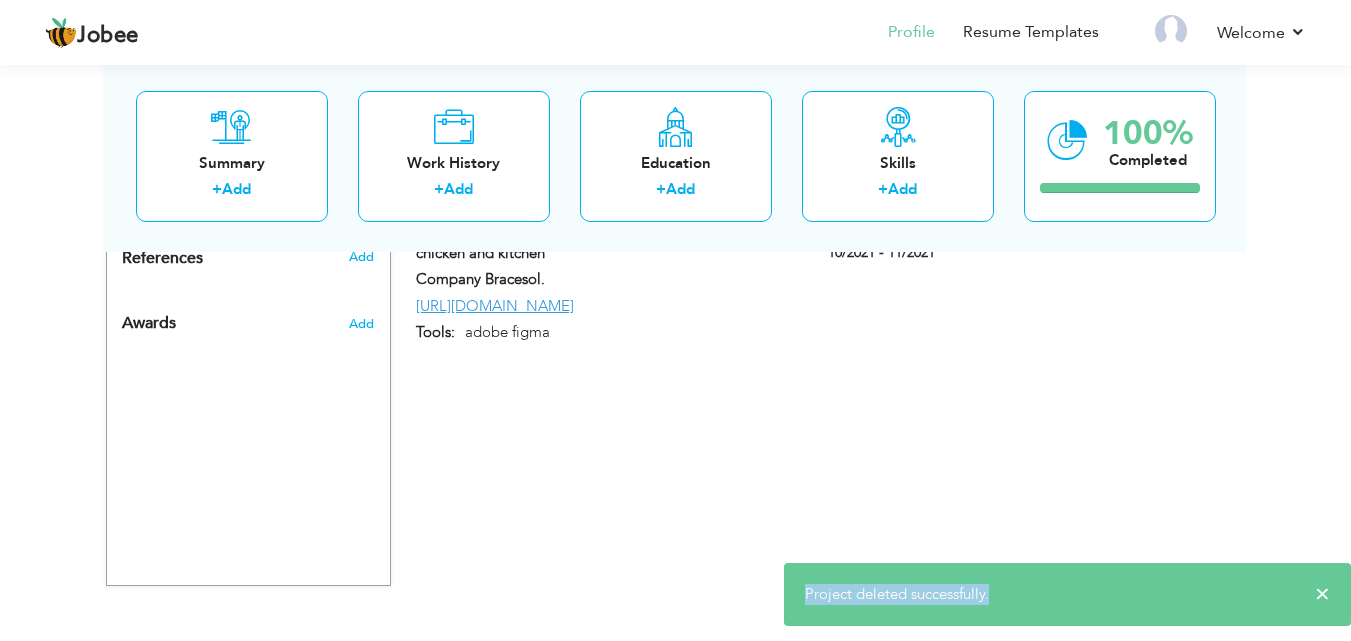 click on "Project deleted successfully." at bounding box center (897, 594) 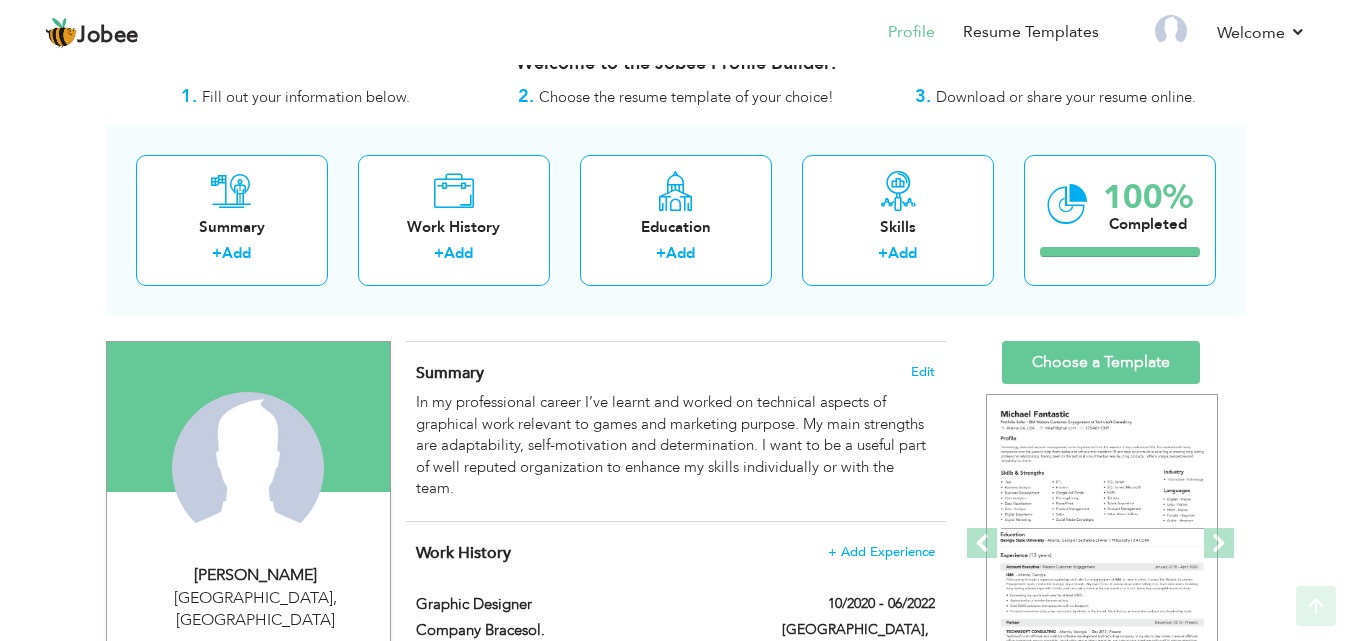 scroll, scrollTop: 3, scrollLeft: 0, axis: vertical 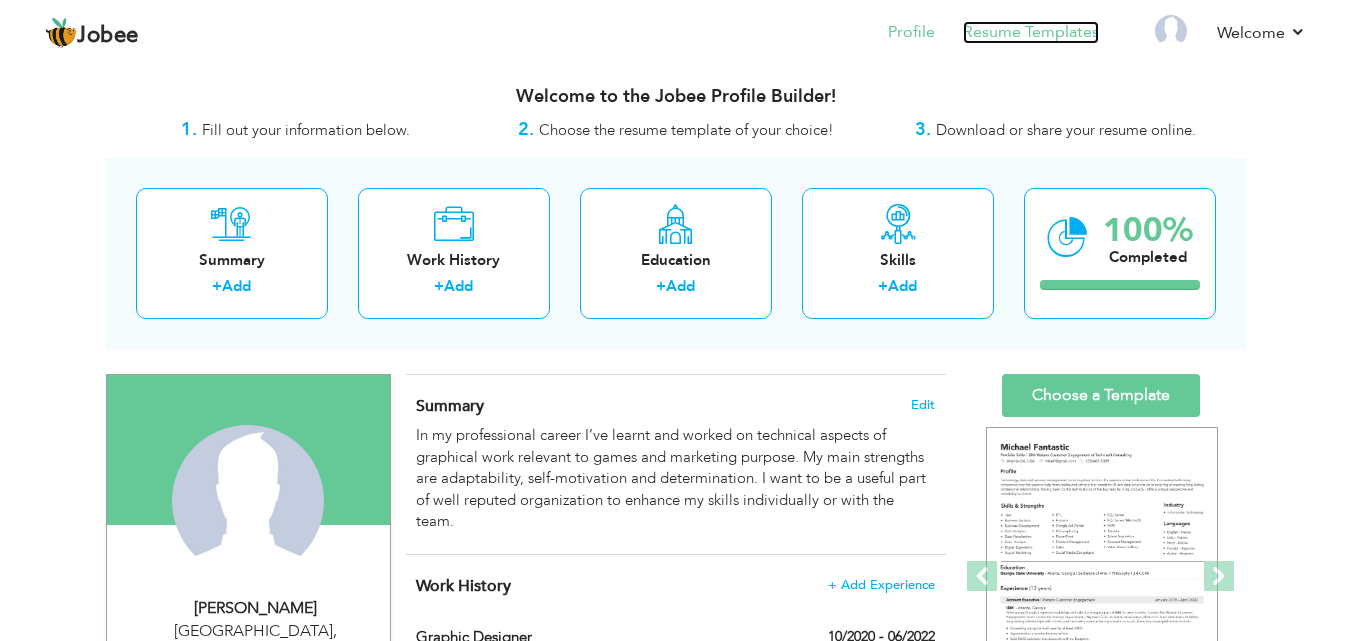 click on "Resume Templates" at bounding box center (1031, 32) 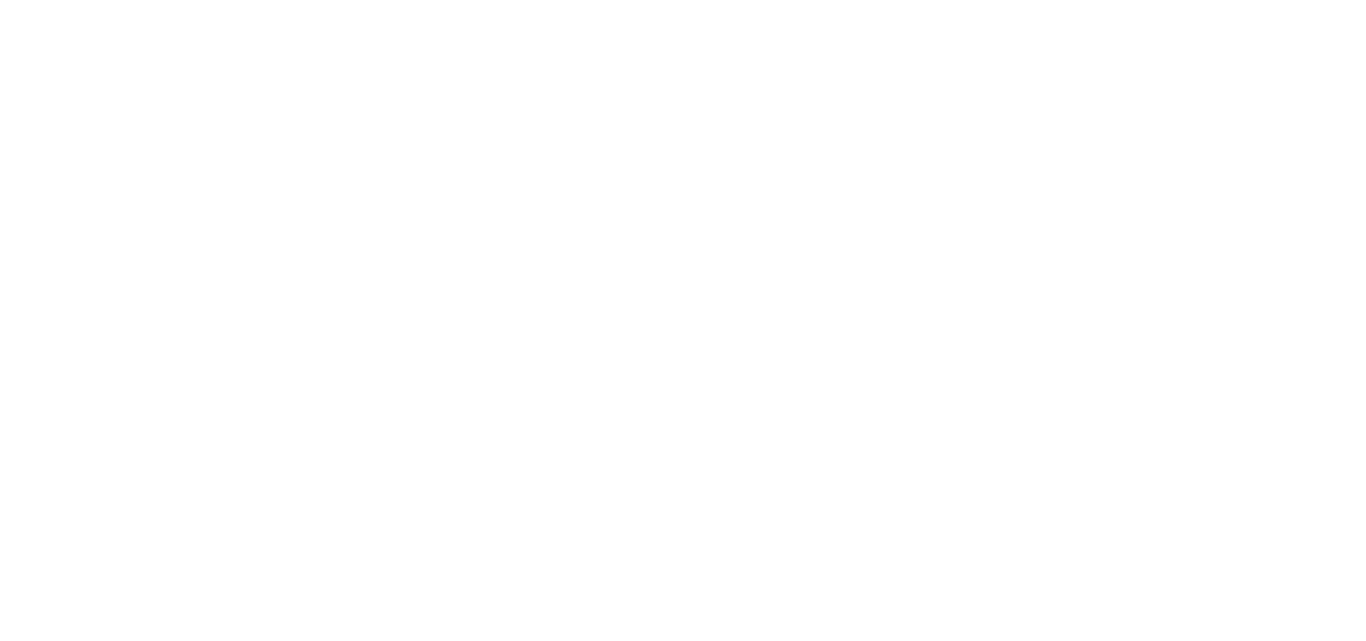 scroll, scrollTop: 0, scrollLeft: 0, axis: both 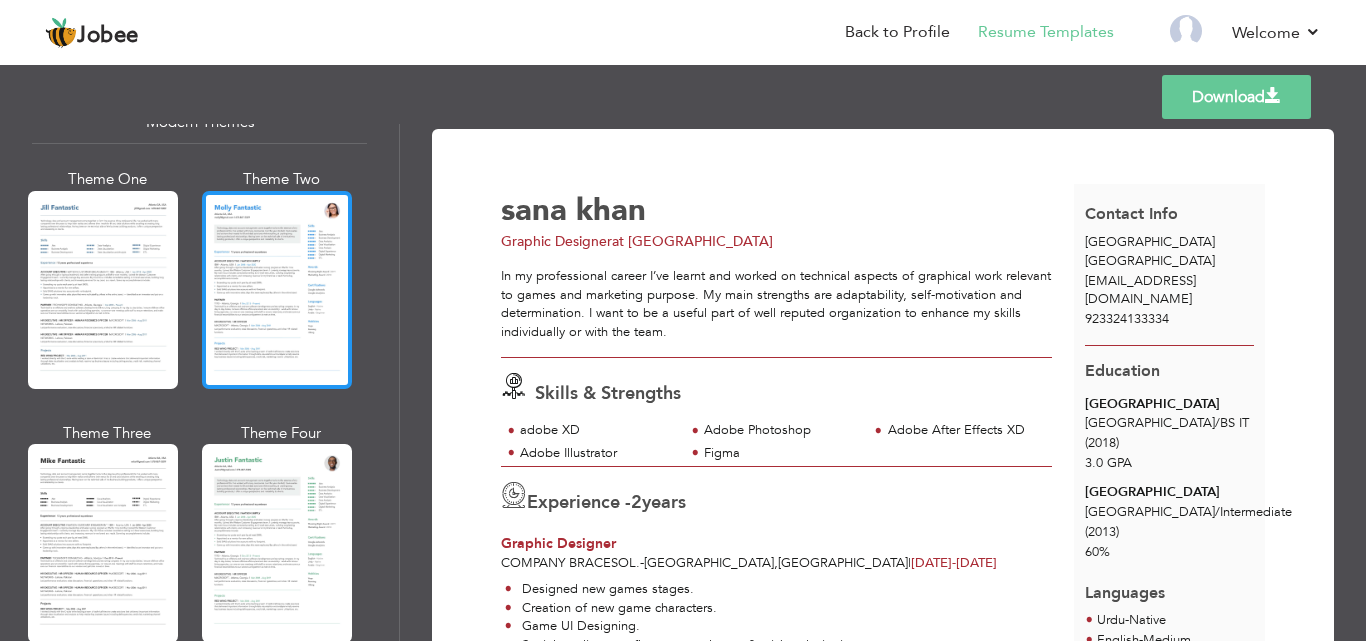 click at bounding box center (277, 290) 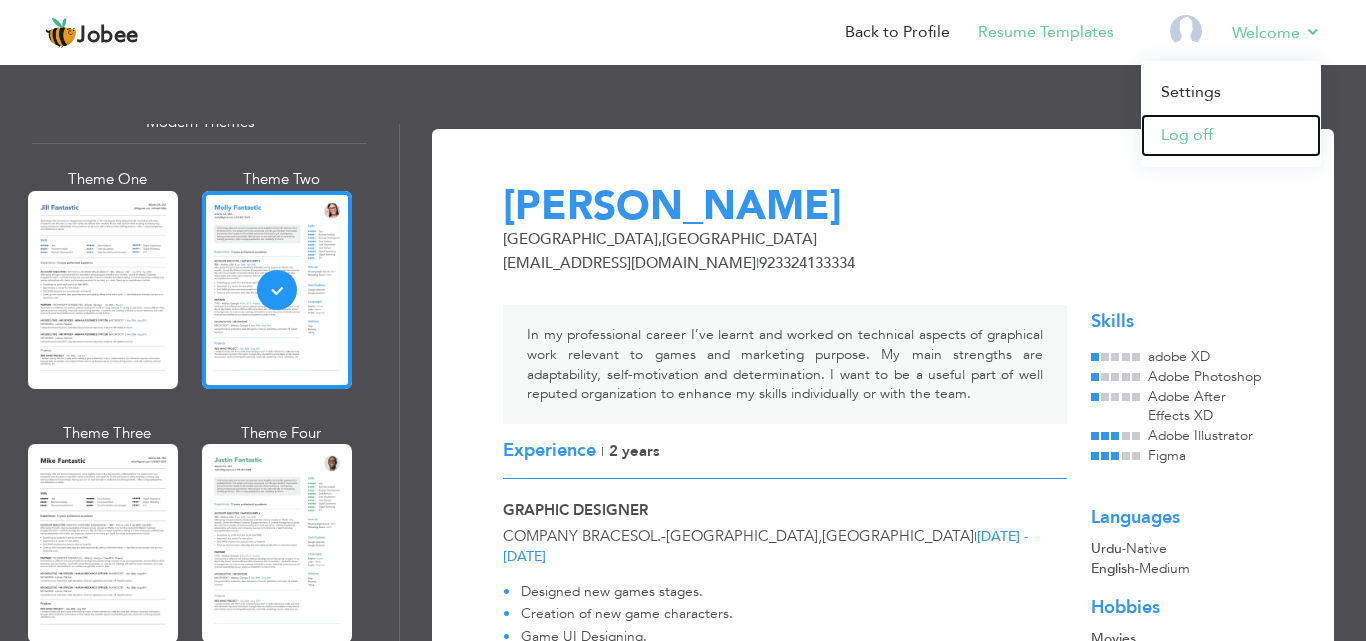 click on "Log off" at bounding box center (1231, 135) 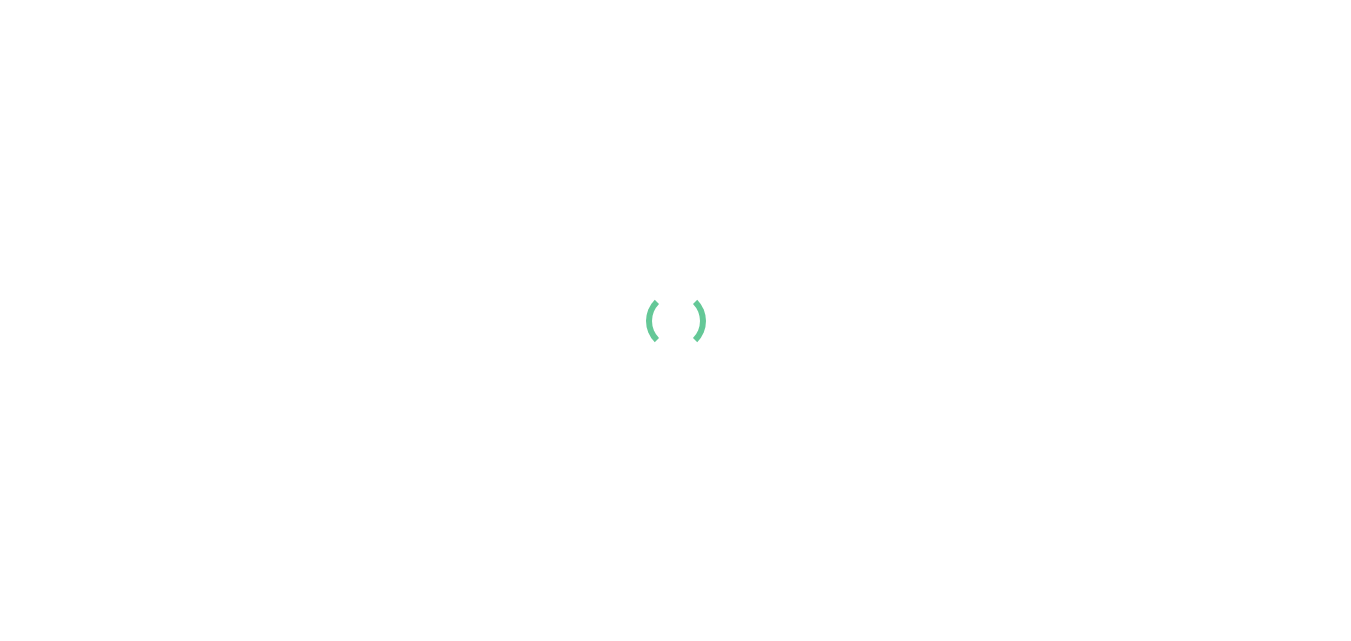 scroll, scrollTop: 0, scrollLeft: 0, axis: both 